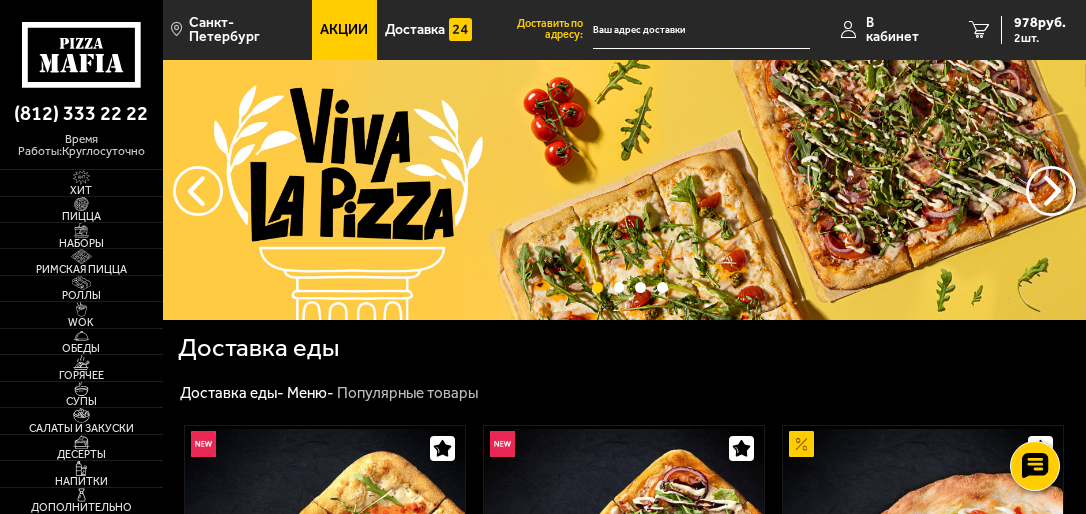 type on "[STREET], [NUMBER]" 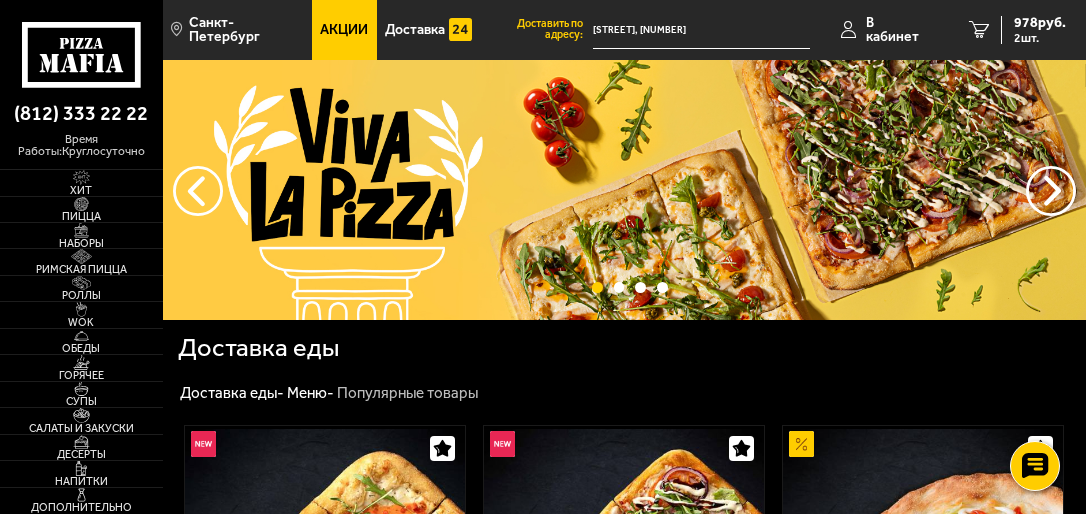 scroll, scrollTop: 0, scrollLeft: 0, axis: both 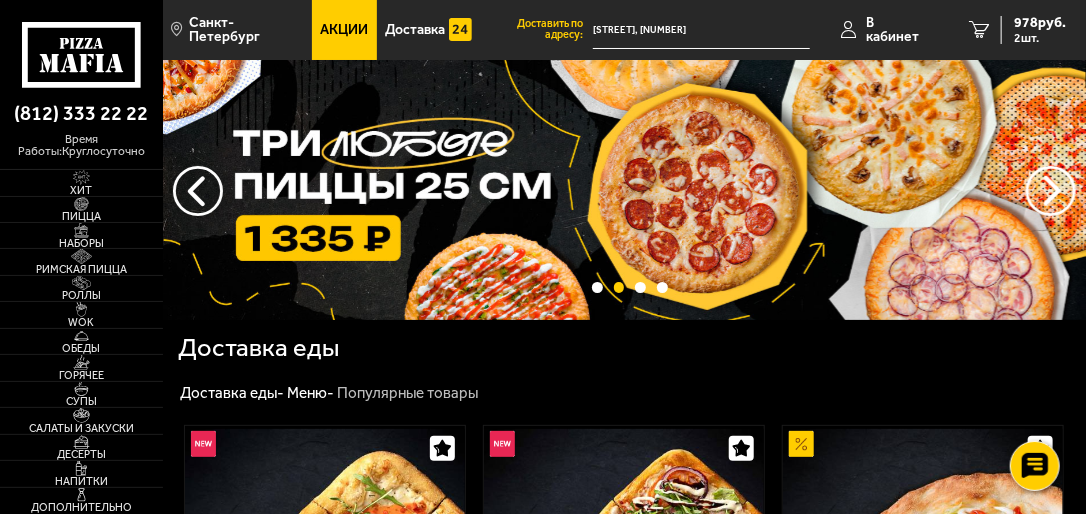 click 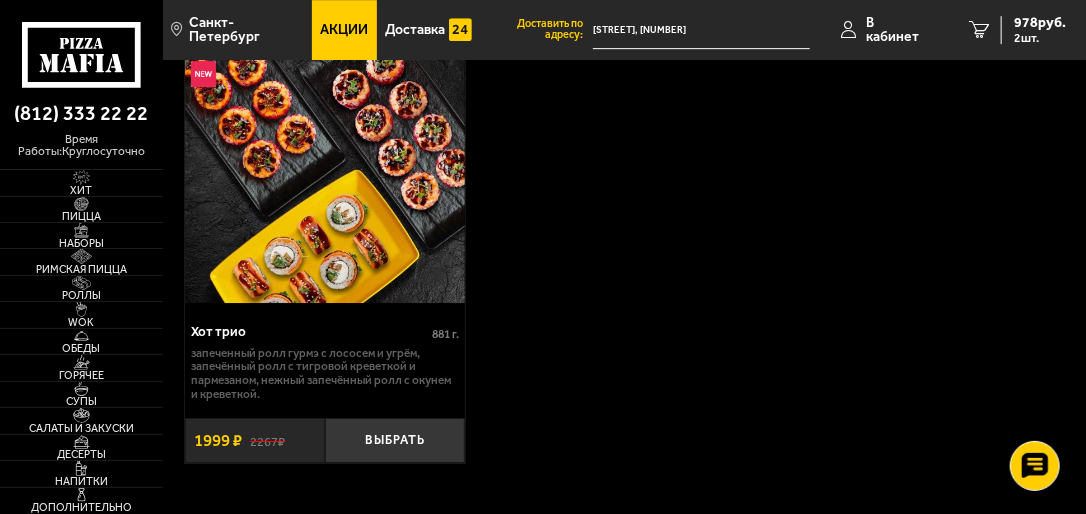 scroll, scrollTop: 2320, scrollLeft: 0, axis: vertical 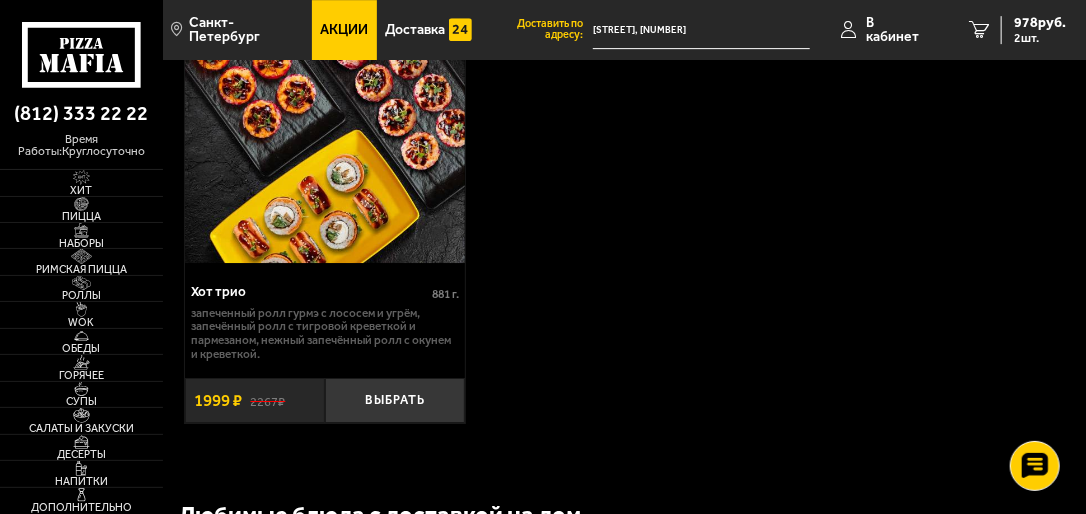 click 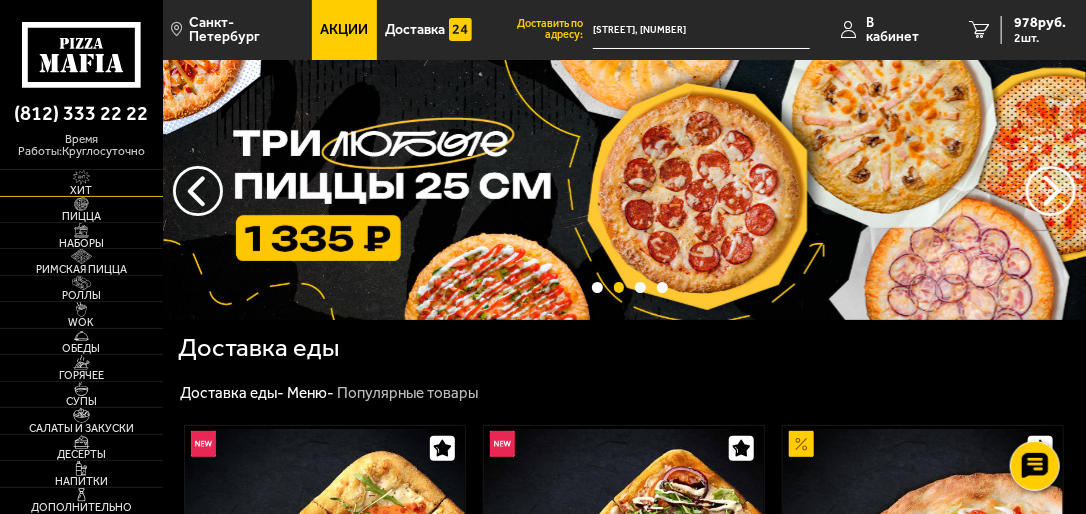 click on "Хит" at bounding box center (81, 190) 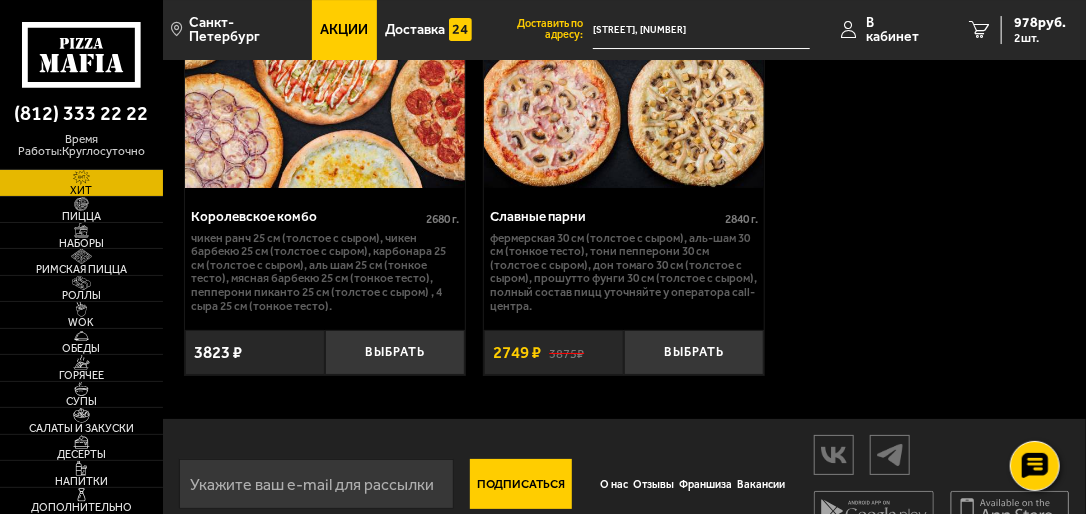 scroll, scrollTop: 2630, scrollLeft: 0, axis: vertical 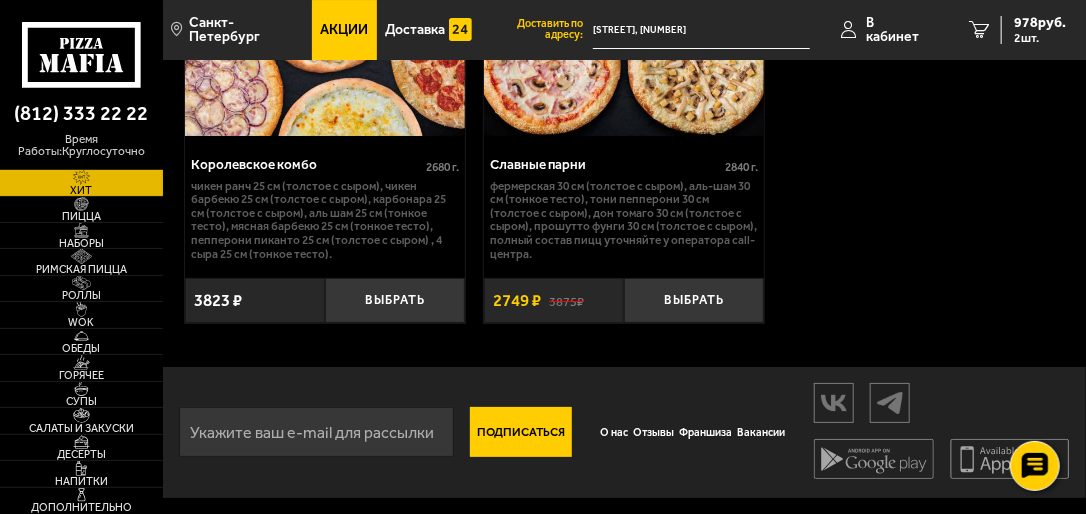 click on "Акции" at bounding box center [344, 30] 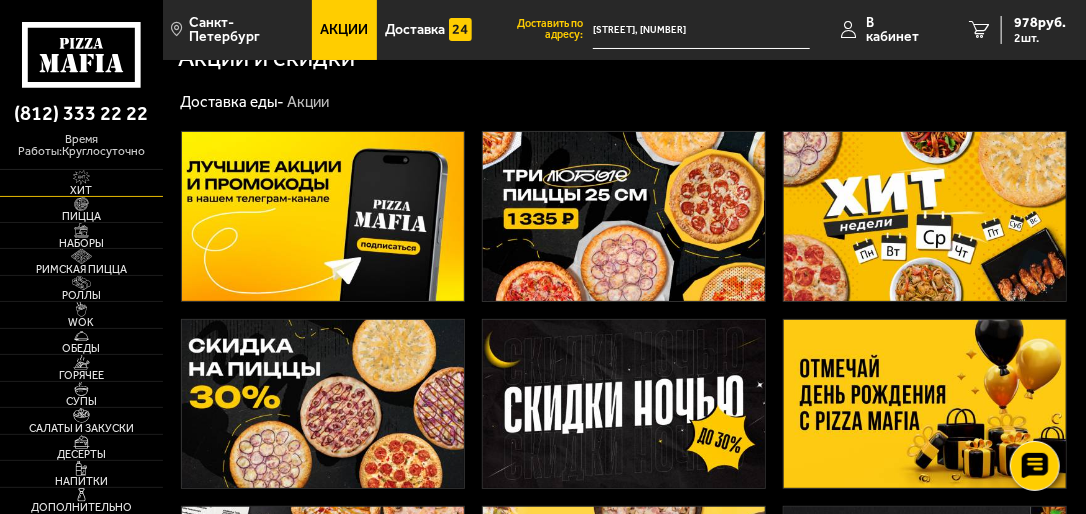 scroll, scrollTop: 0, scrollLeft: 0, axis: both 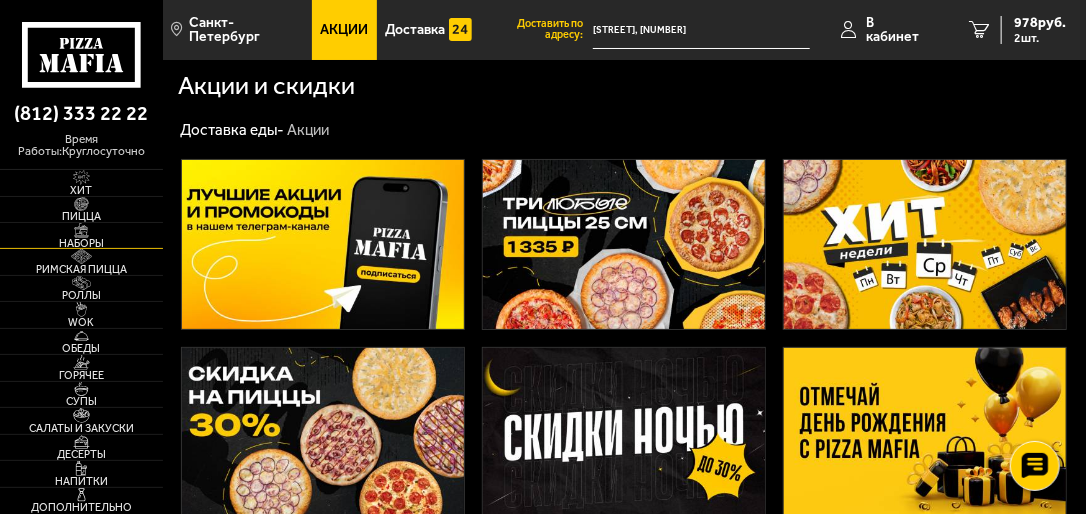 click on "Наборы" at bounding box center (81, 243) 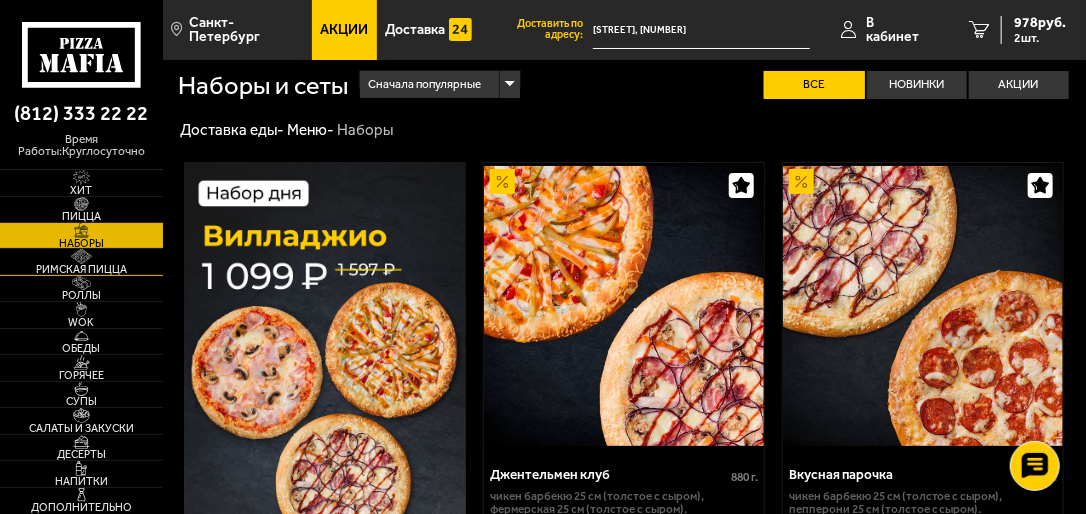 click on "Римская пицца" at bounding box center (81, 269) 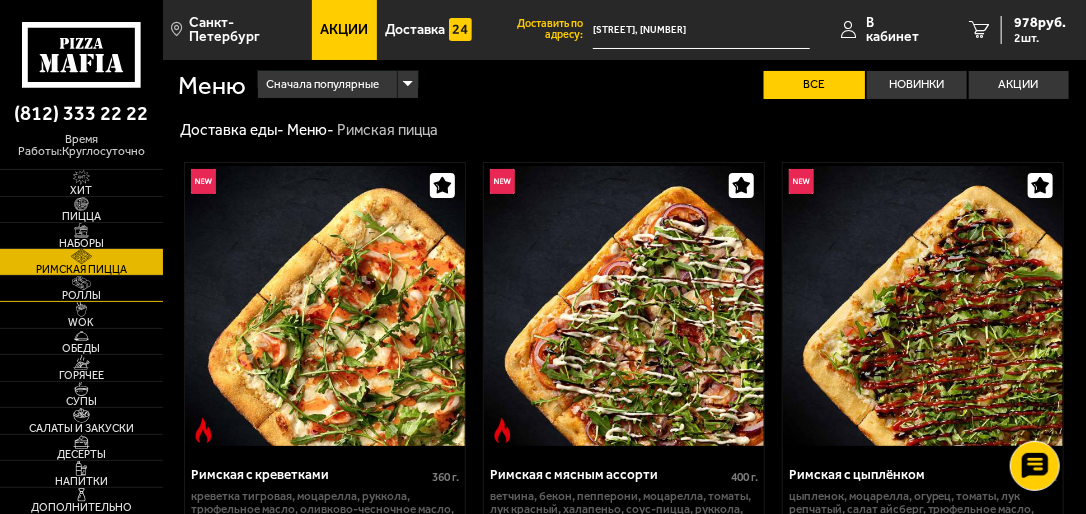 click on "Роллы" at bounding box center (81, 295) 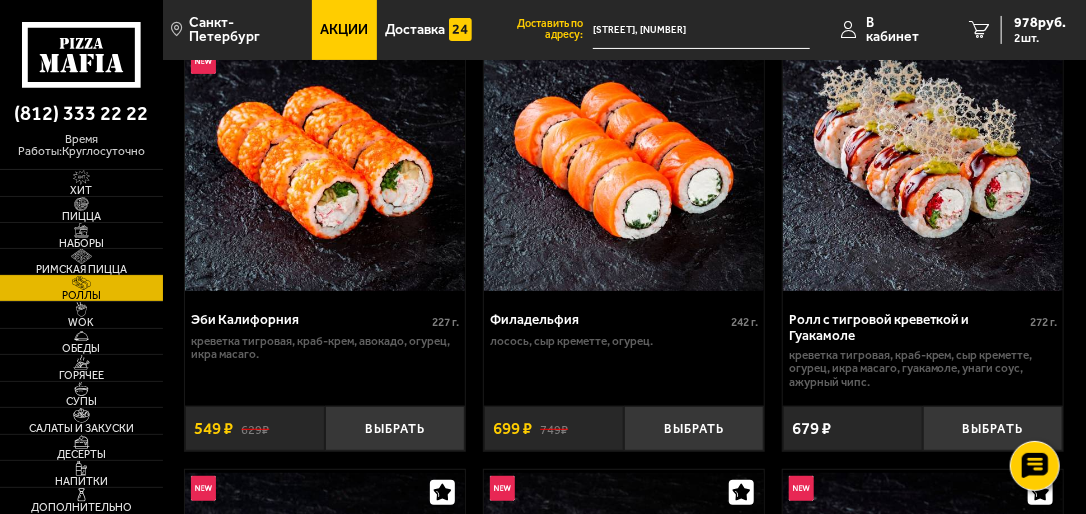 scroll, scrollTop: 160, scrollLeft: 0, axis: vertical 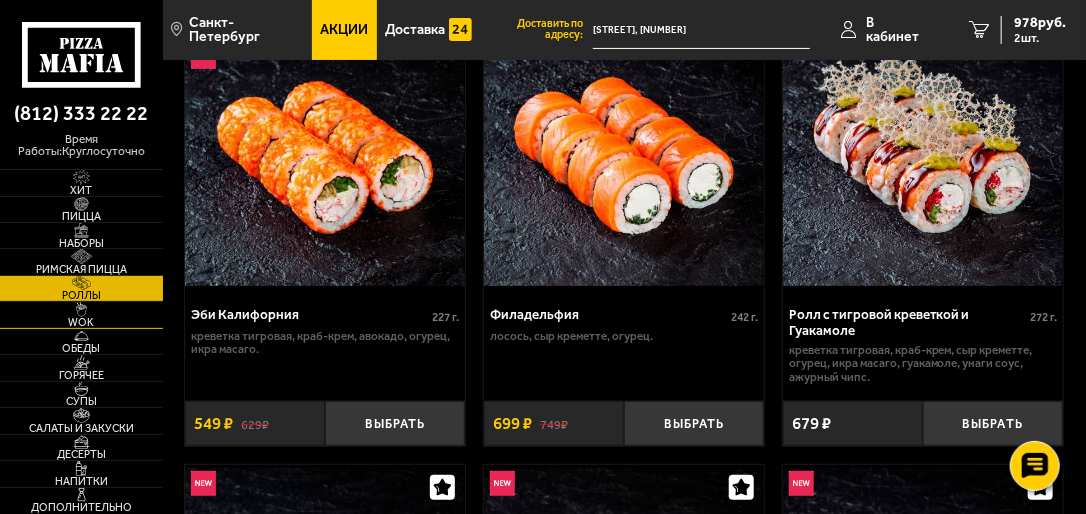 click on "WOK" at bounding box center (81, 322) 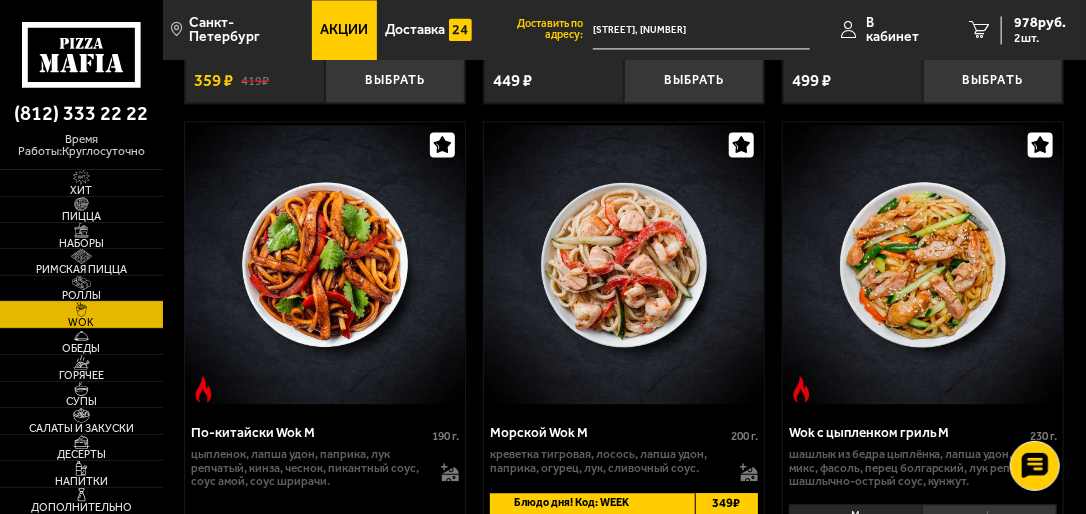 scroll, scrollTop: 1840, scrollLeft: 0, axis: vertical 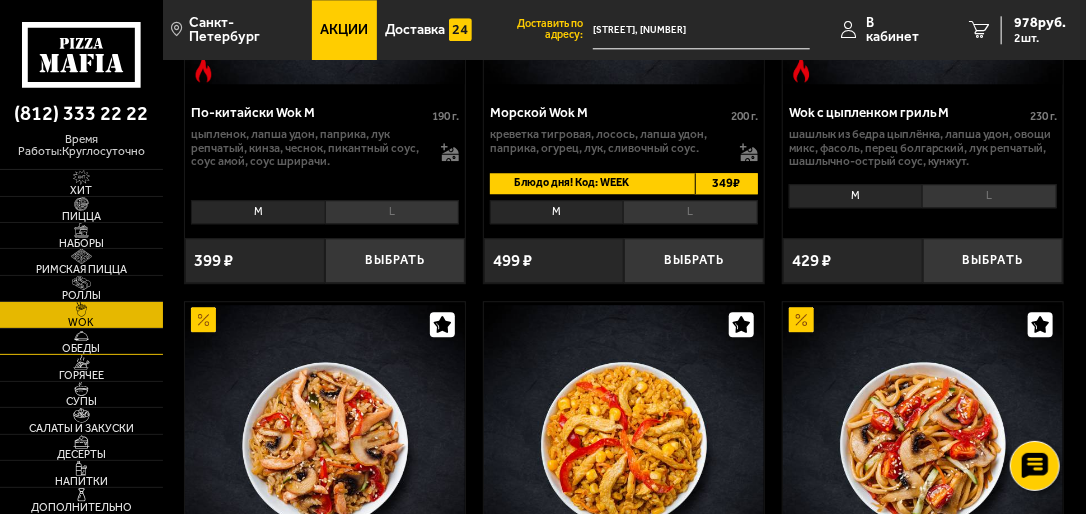 click at bounding box center (81, 336) 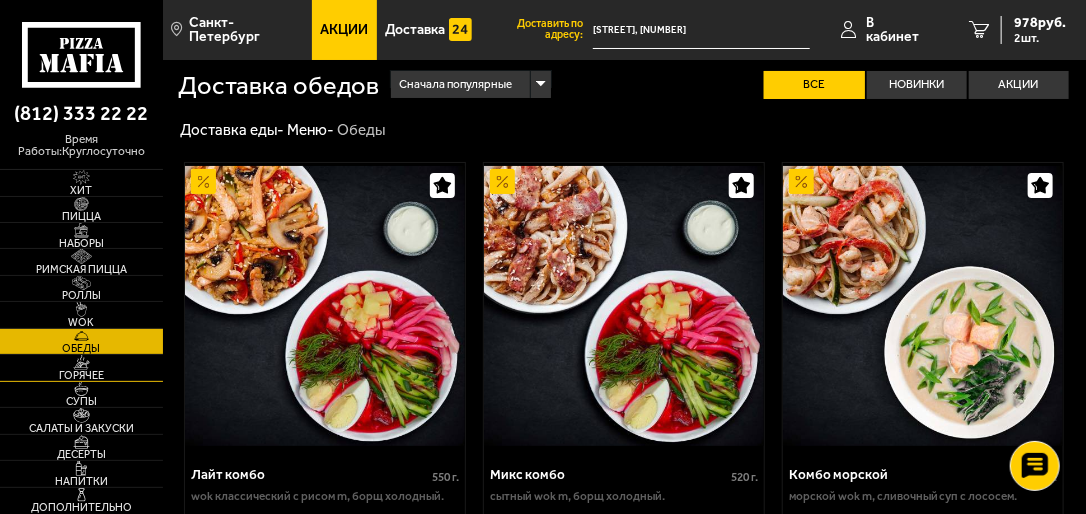 click on "Горячее" at bounding box center [81, 375] 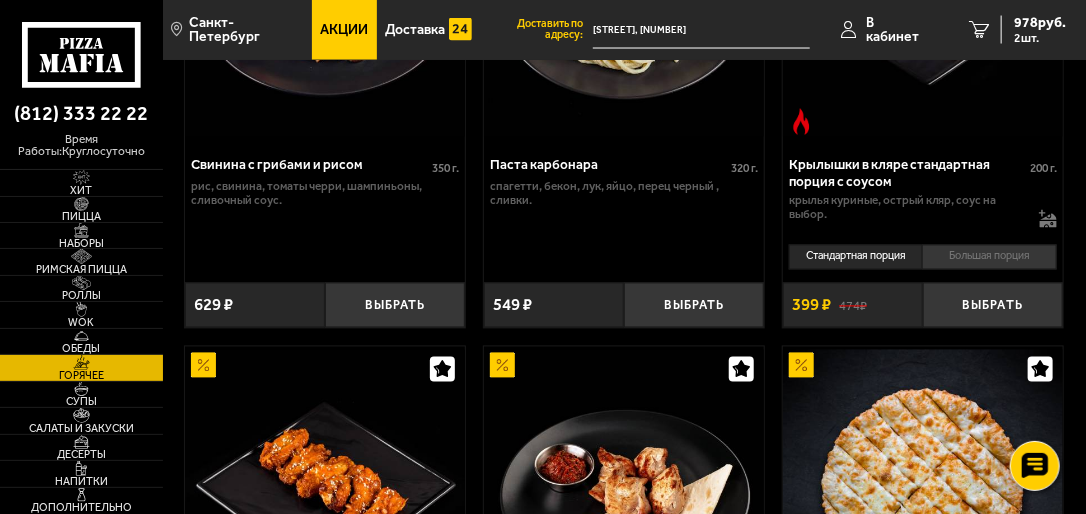 scroll, scrollTop: 1280, scrollLeft: 0, axis: vertical 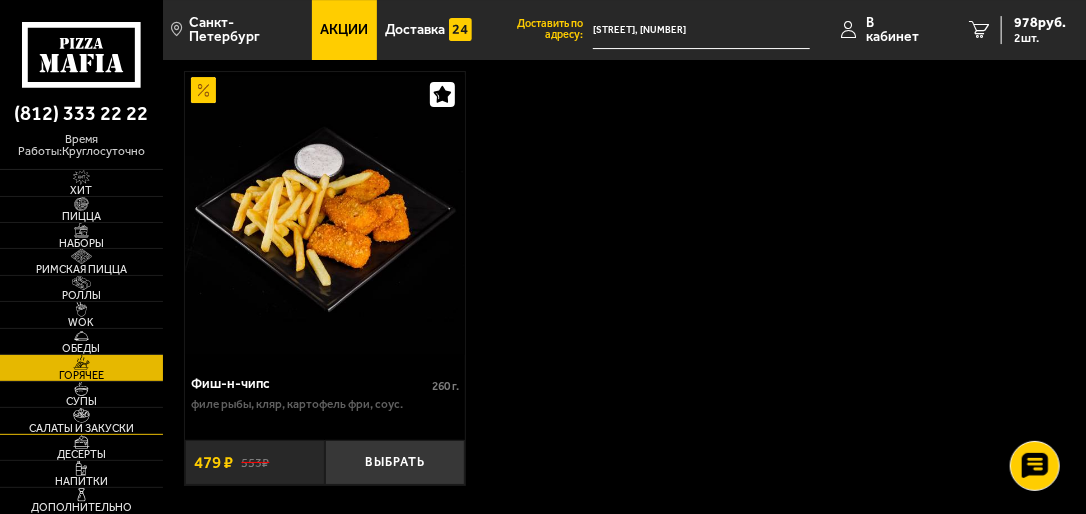 click on "Салаты и закуски" at bounding box center [81, 428] 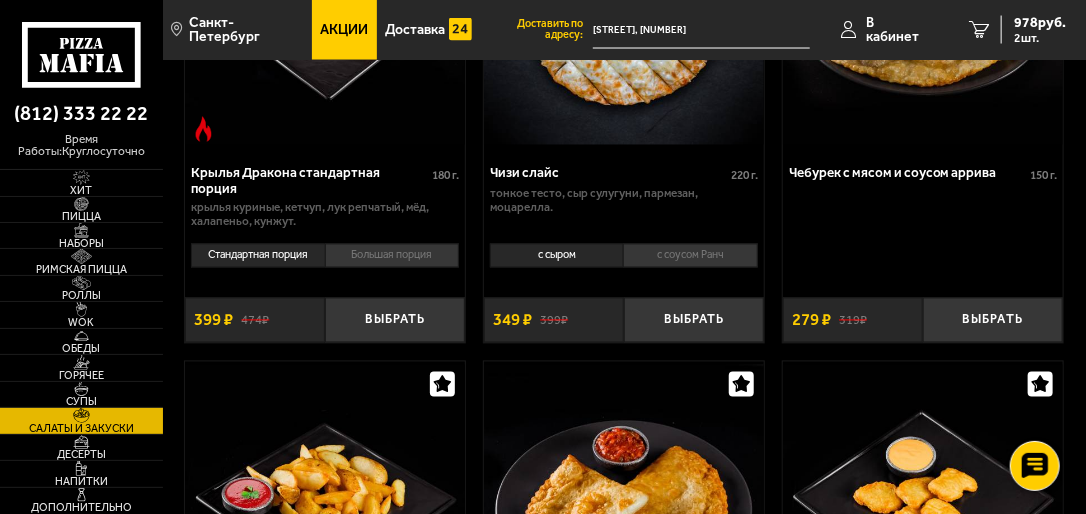 scroll, scrollTop: 1120, scrollLeft: 0, axis: vertical 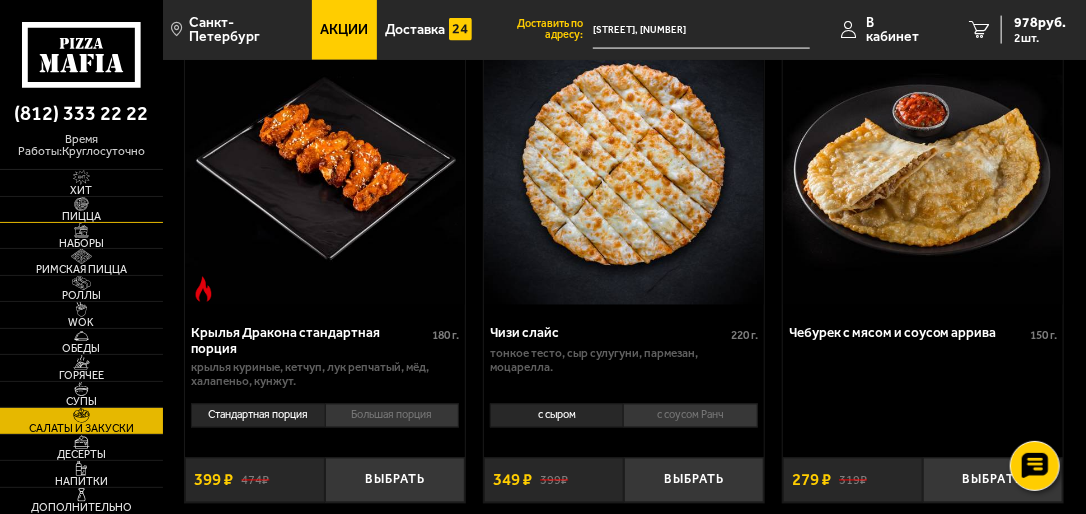 click on "Пицца" at bounding box center [81, 216] 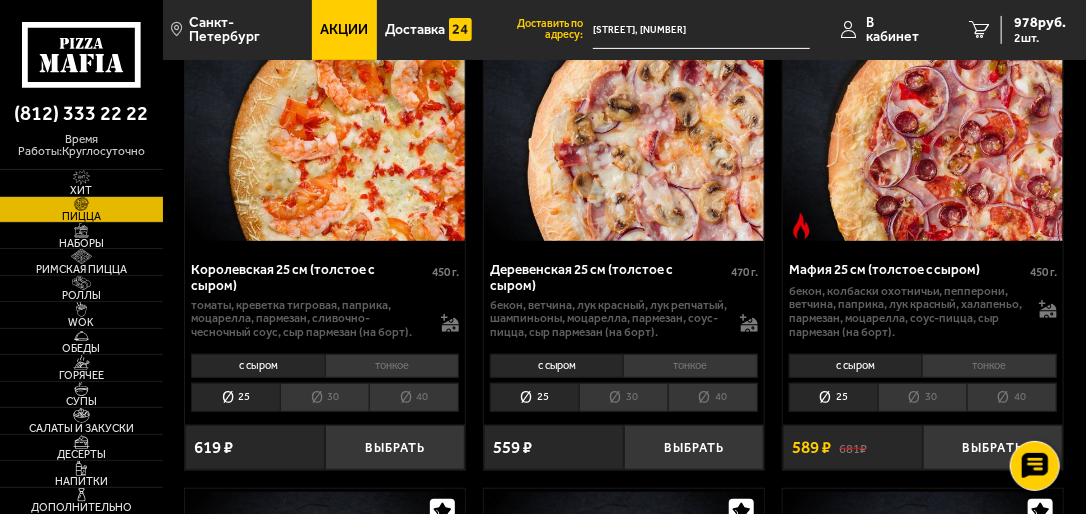 scroll, scrollTop: 3040, scrollLeft: 0, axis: vertical 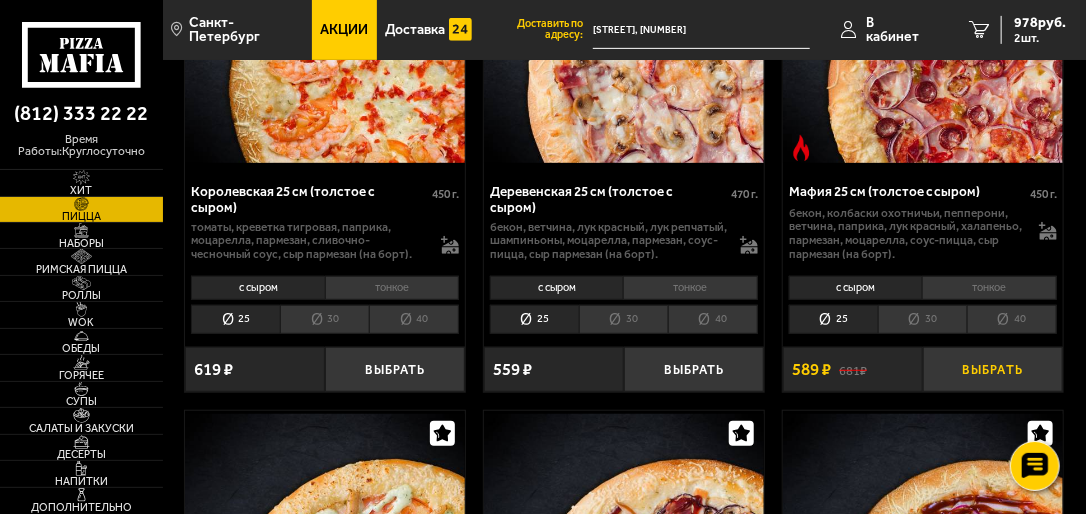 click on "Выбрать" at bounding box center (993, 369) 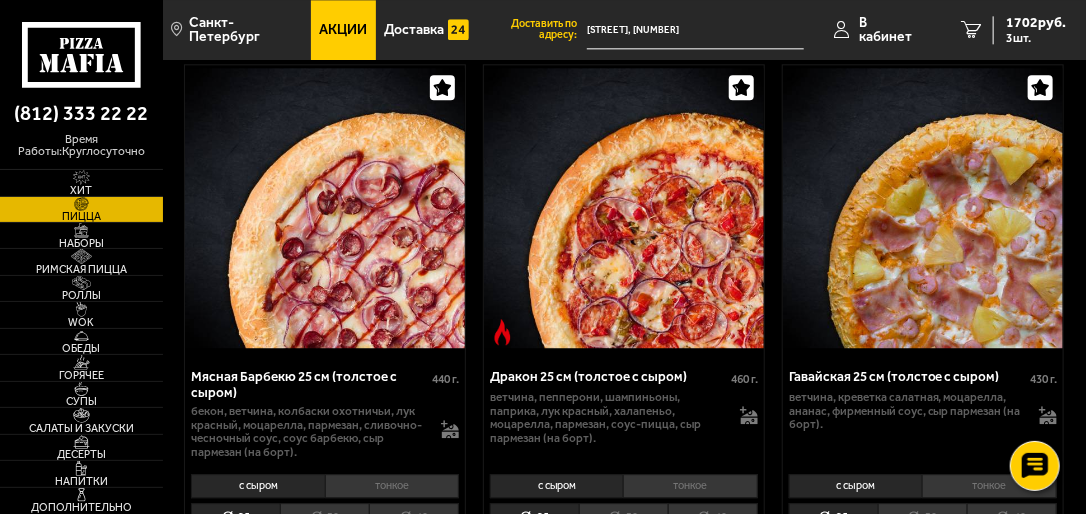 scroll, scrollTop: 4560, scrollLeft: 0, axis: vertical 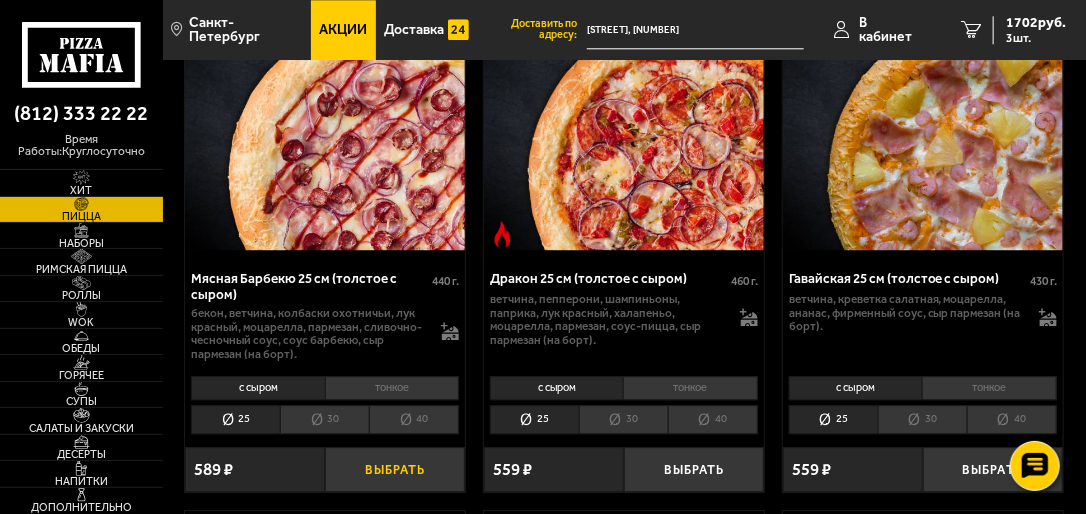 click on "Выбрать" at bounding box center [395, 469] 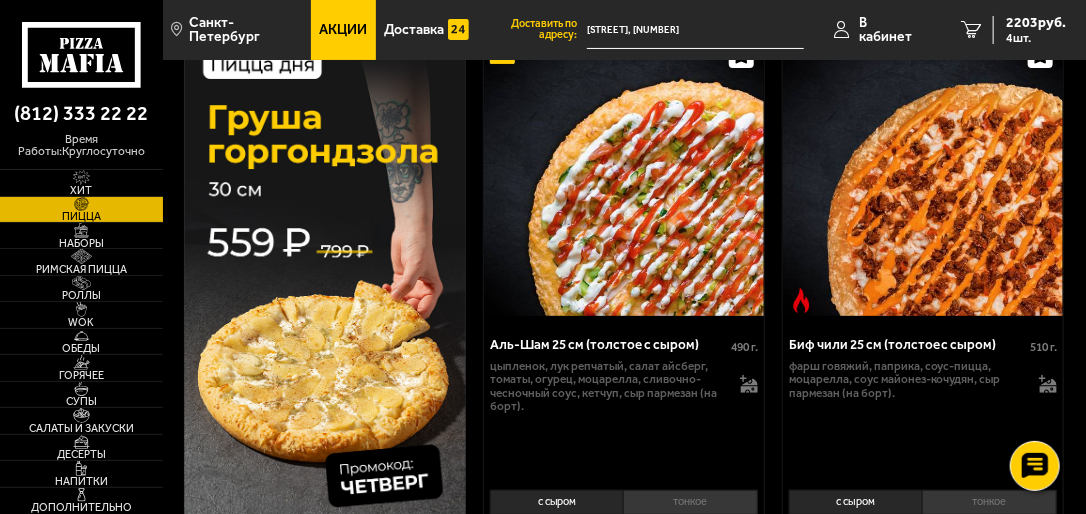 scroll, scrollTop: 320, scrollLeft: 0, axis: vertical 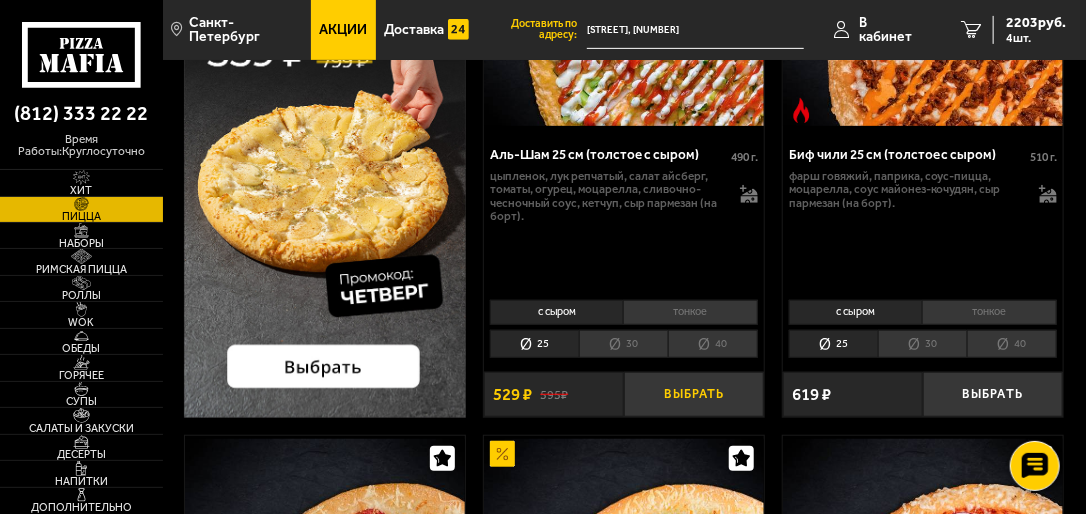 click on "Выбрать" at bounding box center (694, 394) 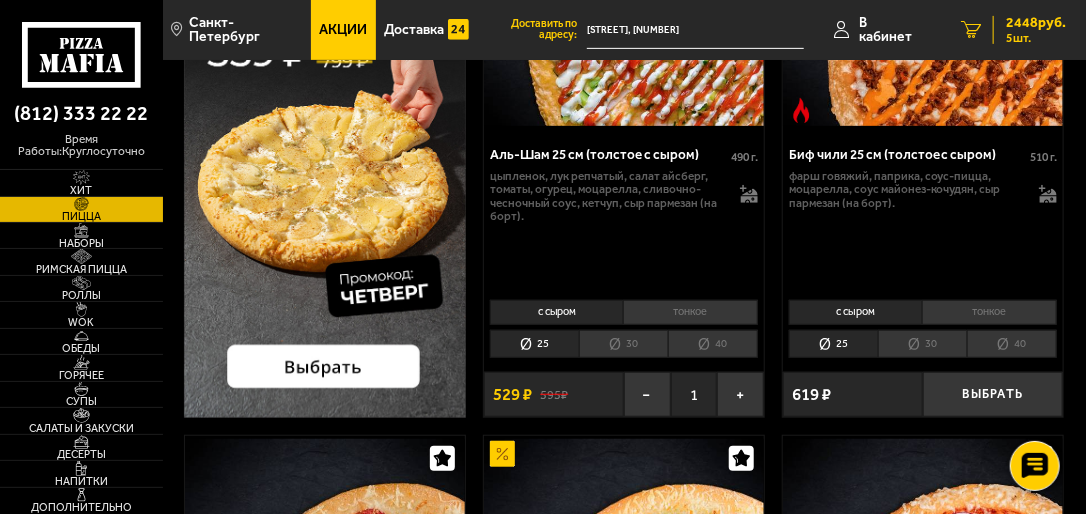 click on "[PRICE]" at bounding box center (1036, 23) 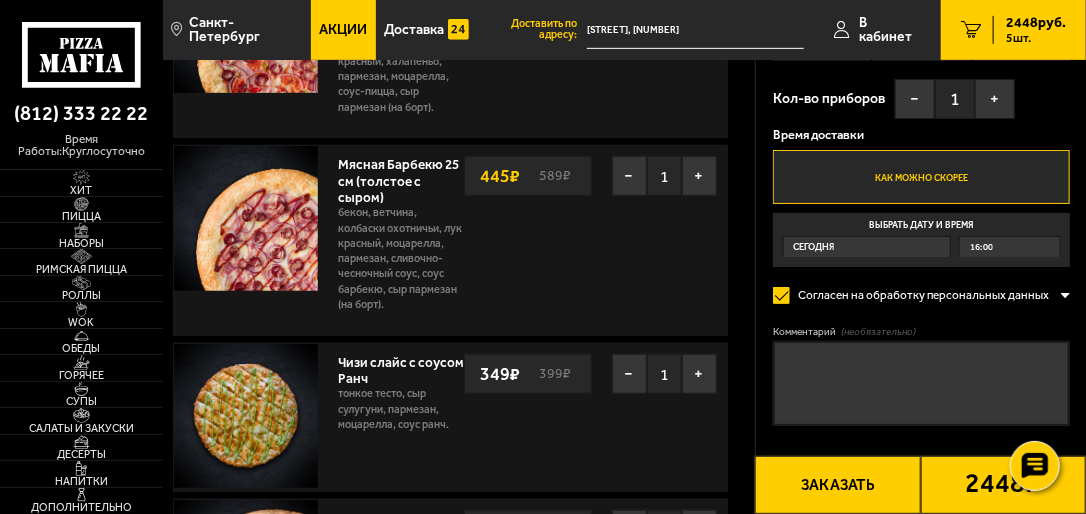 scroll, scrollTop: 560, scrollLeft: 0, axis: vertical 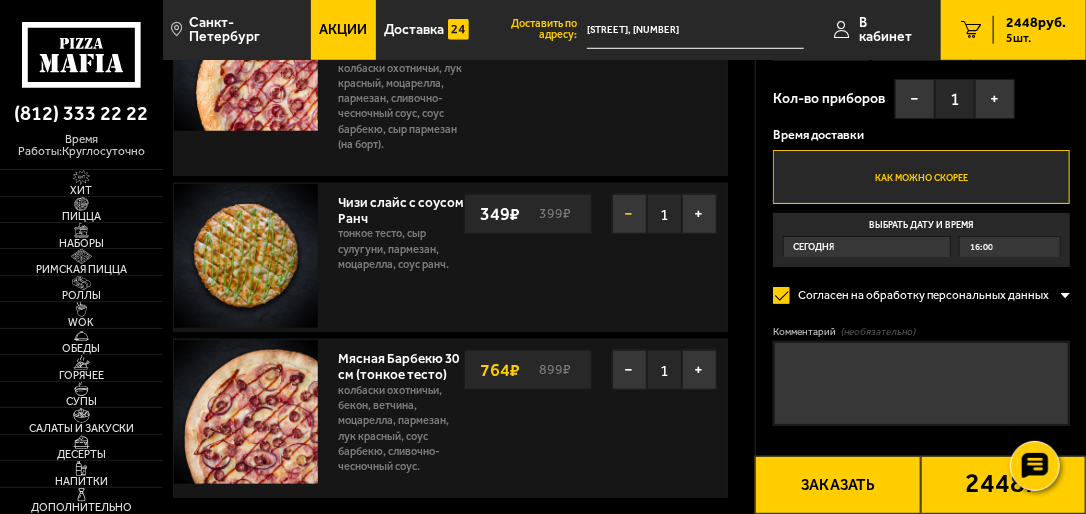 click on "−" at bounding box center (629, 214) 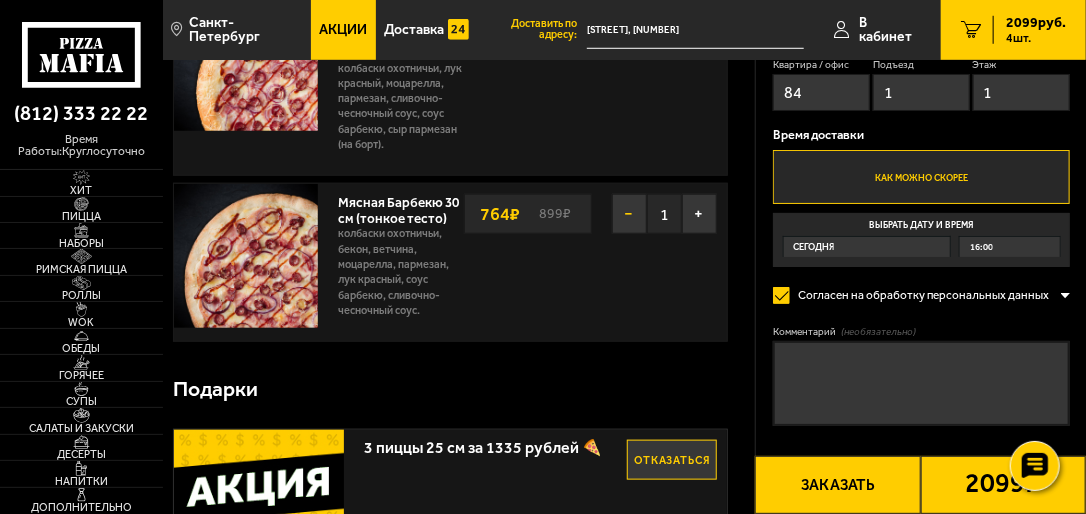 click on "−" at bounding box center (629, 214) 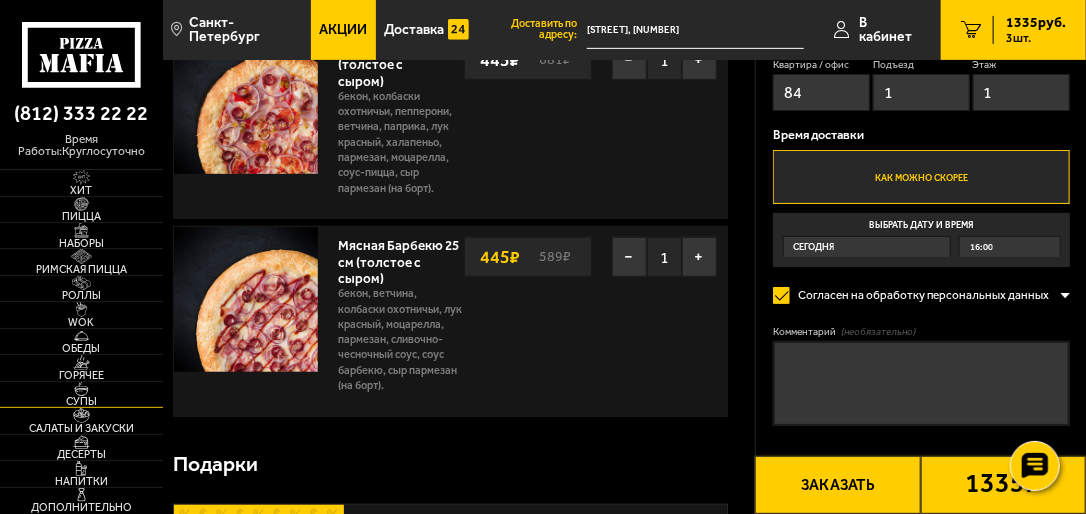 scroll, scrollTop: 320, scrollLeft: 0, axis: vertical 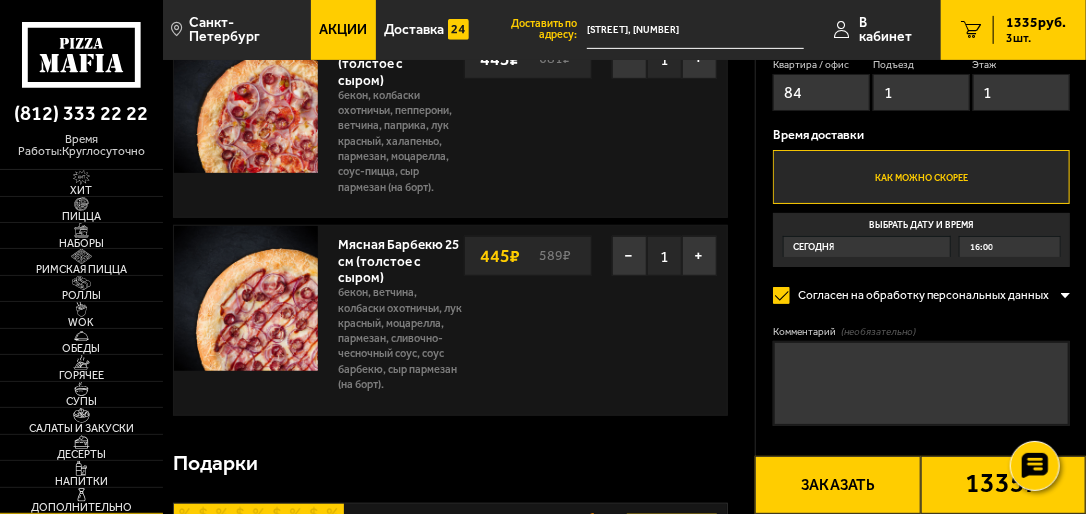 click at bounding box center (81, 495) 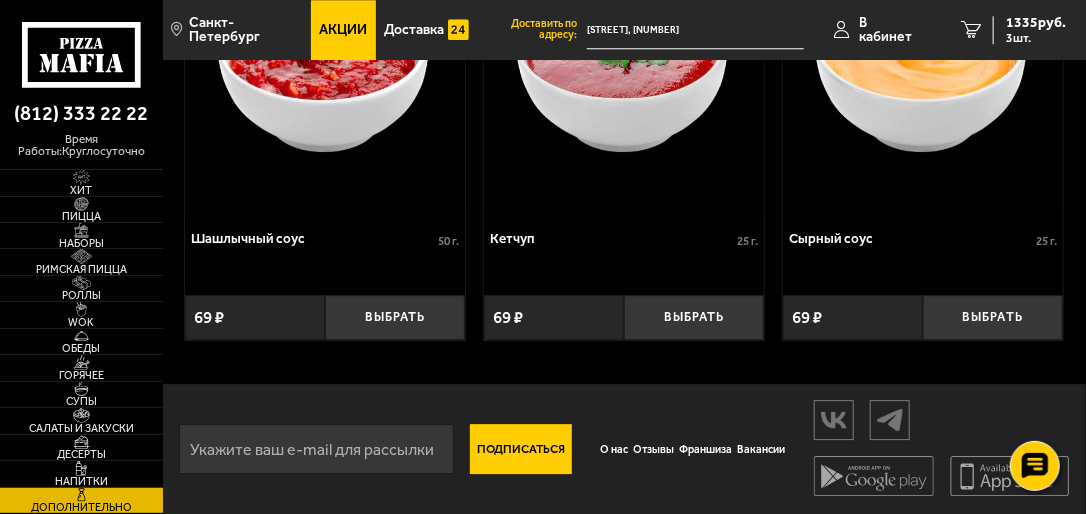 scroll, scrollTop: 1988, scrollLeft: 0, axis: vertical 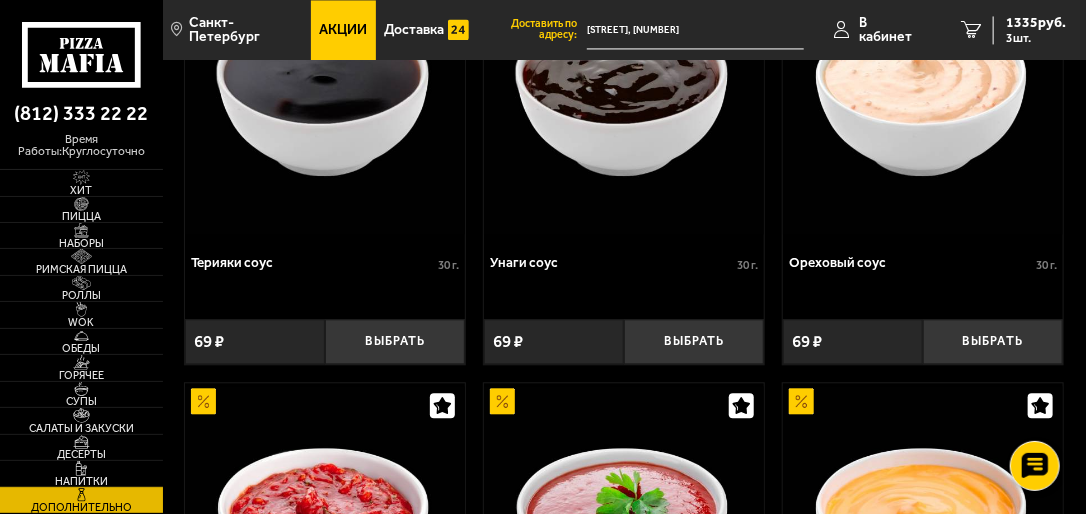 click on "Напитки" at bounding box center [81, 481] 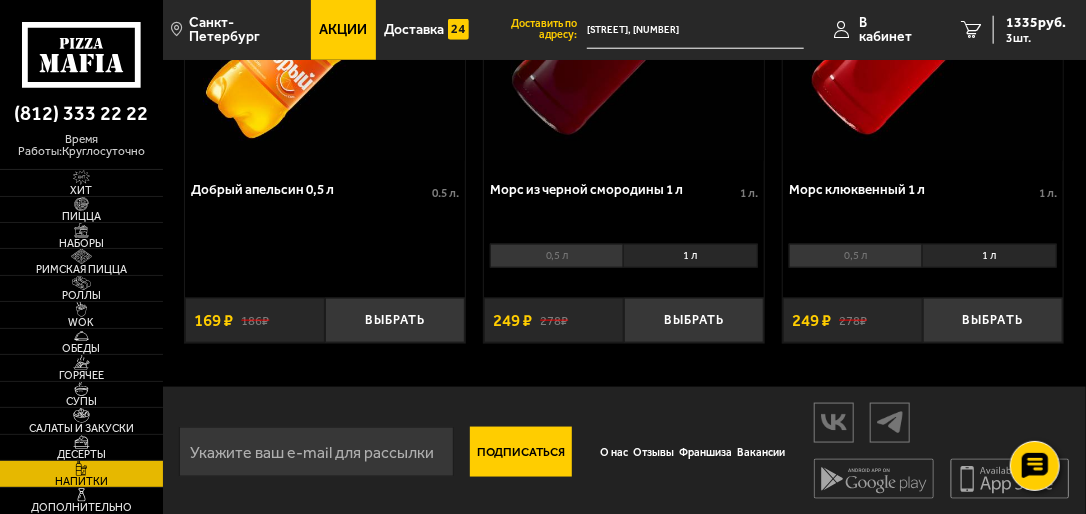 scroll, scrollTop: 790, scrollLeft: 0, axis: vertical 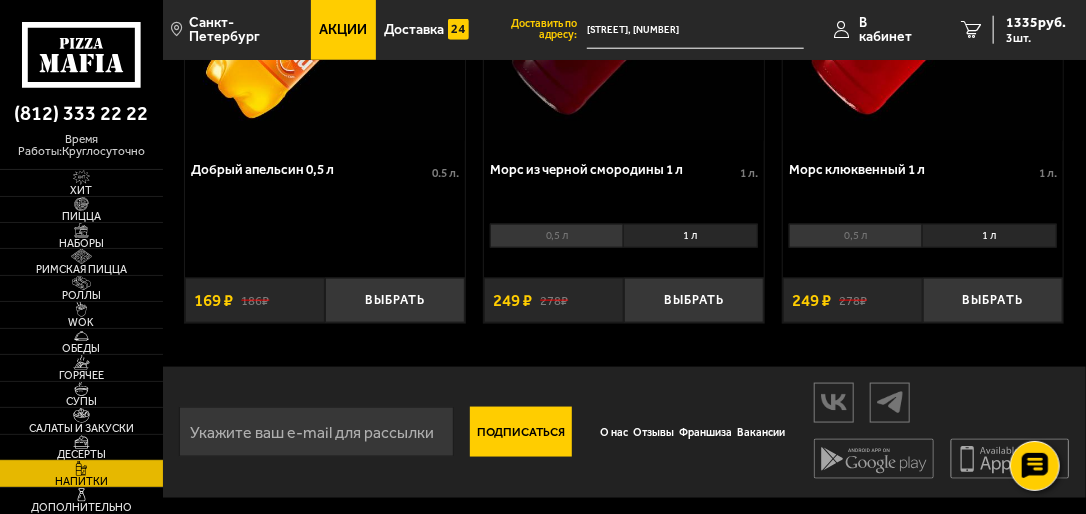 click at bounding box center [81, 442] 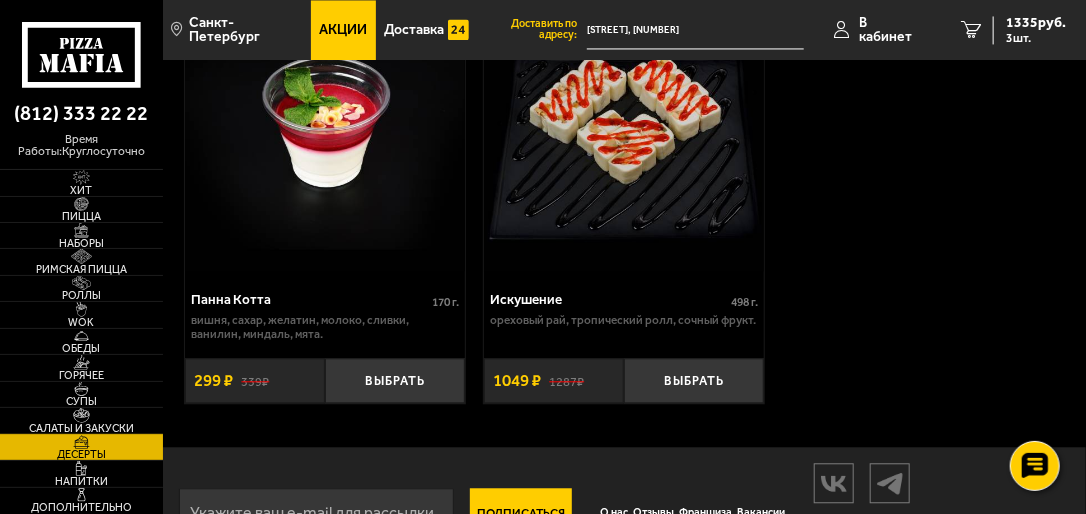 scroll, scrollTop: 1520, scrollLeft: 0, axis: vertical 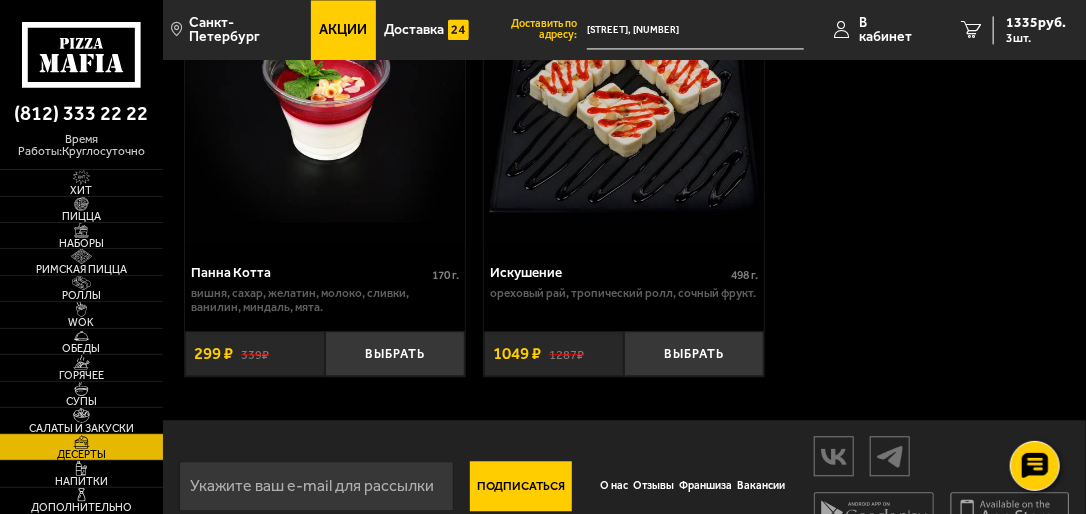 click at bounding box center (81, 415) 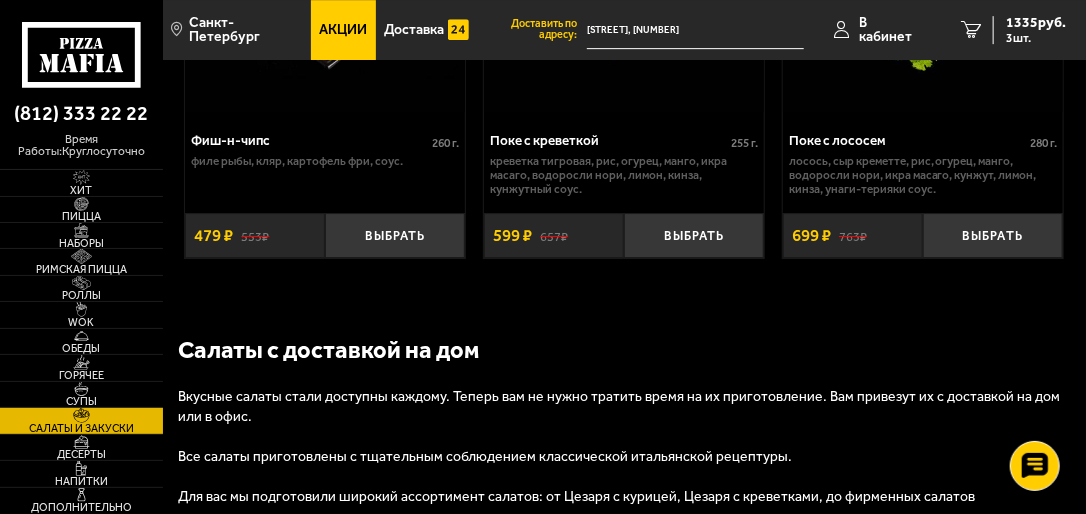 scroll, scrollTop: 2320, scrollLeft: 0, axis: vertical 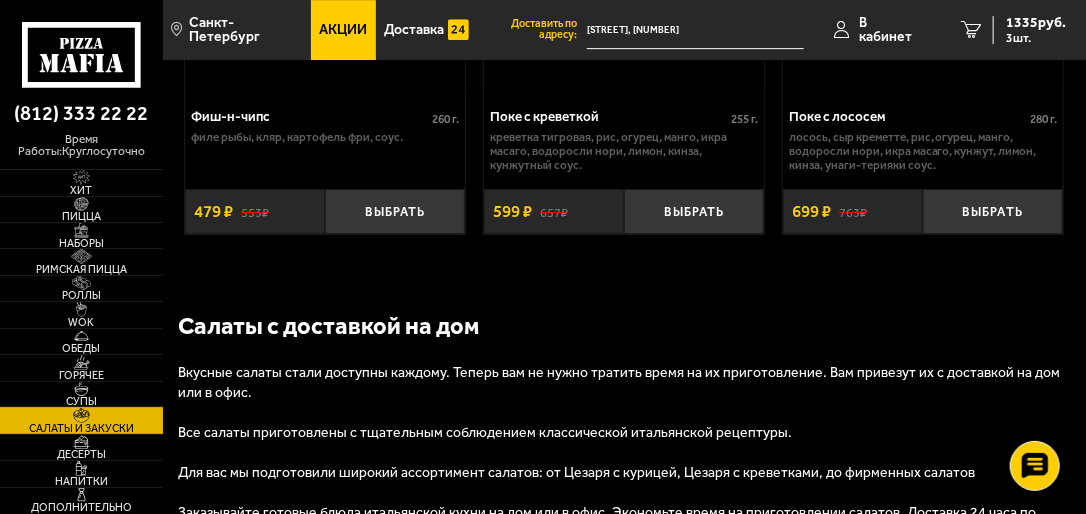 click at bounding box center [81, 389] 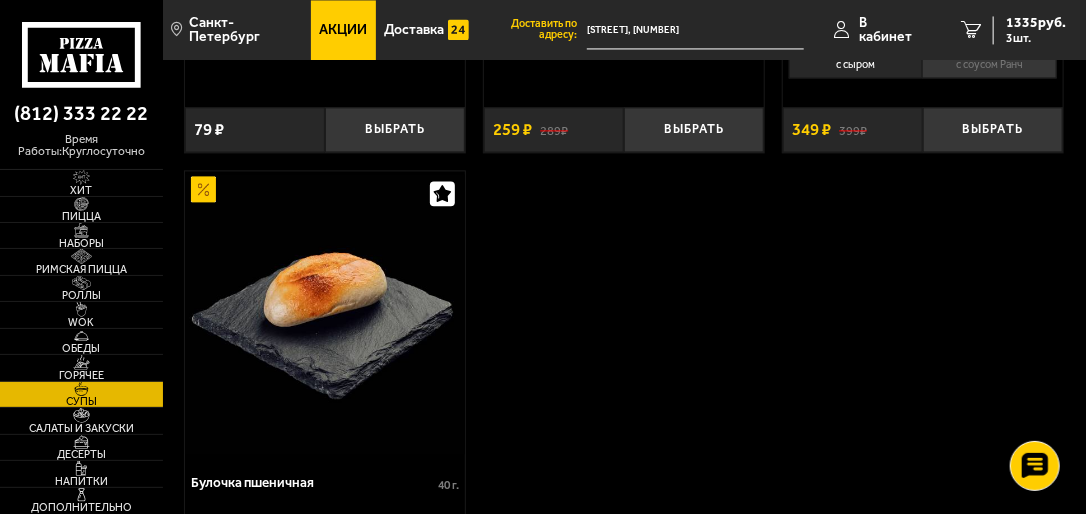 scroll, scrollTop: 1520, scrollLeft: 0, axis: vertical 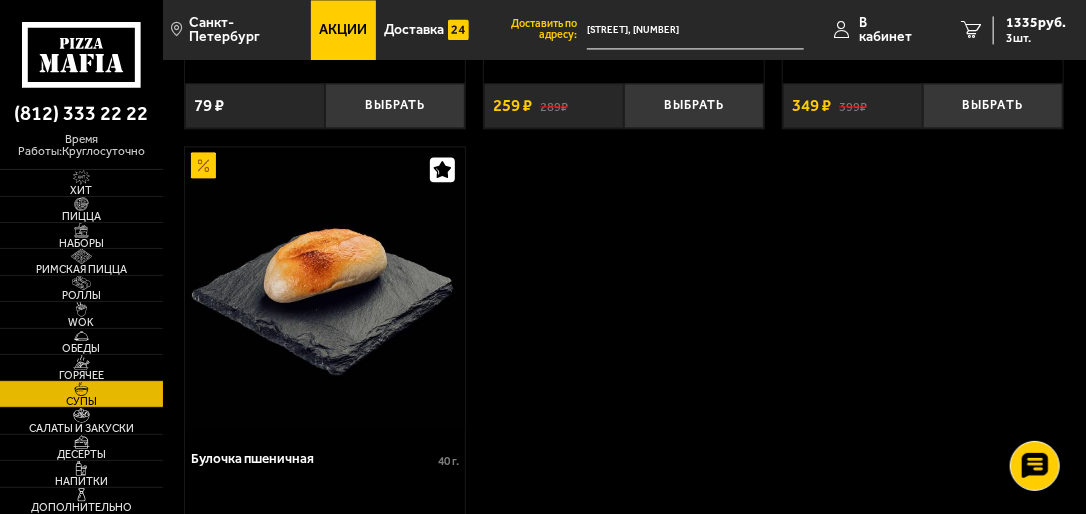 click on "Горячее" at bounding box center [81, 367] 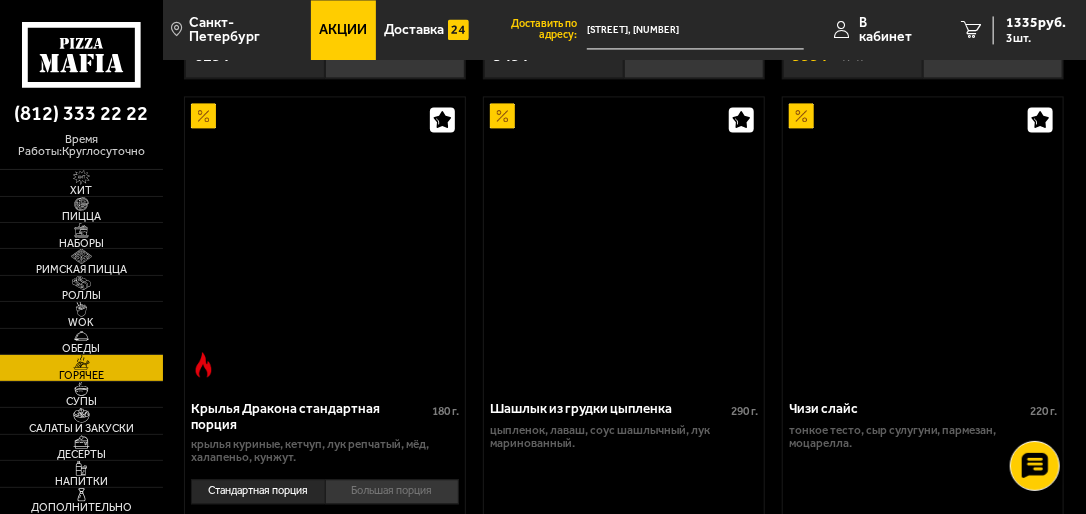 scroll, scrollTop: 0, scrollLeft: 0, axis: both 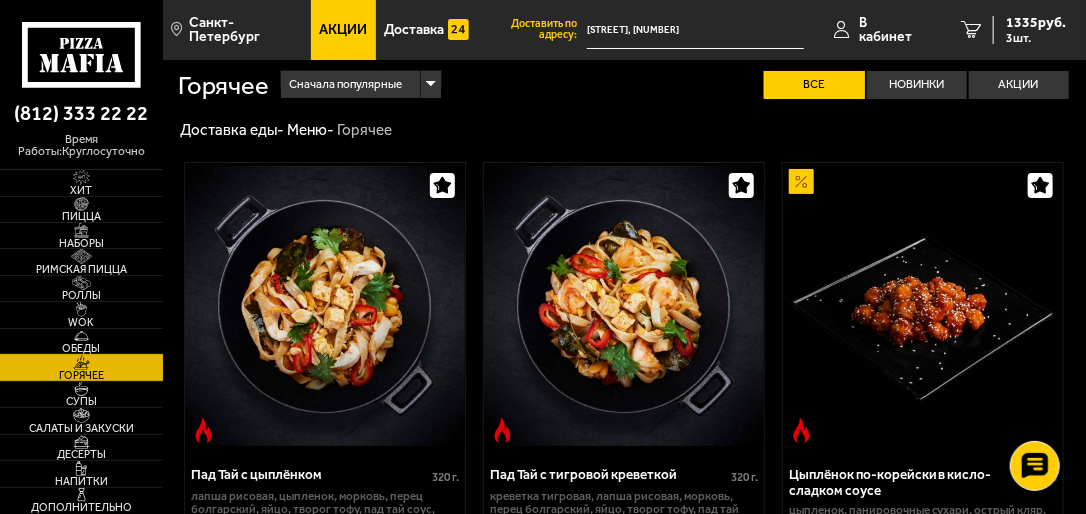 click on "Обеды" at bounding box center [81, 348] 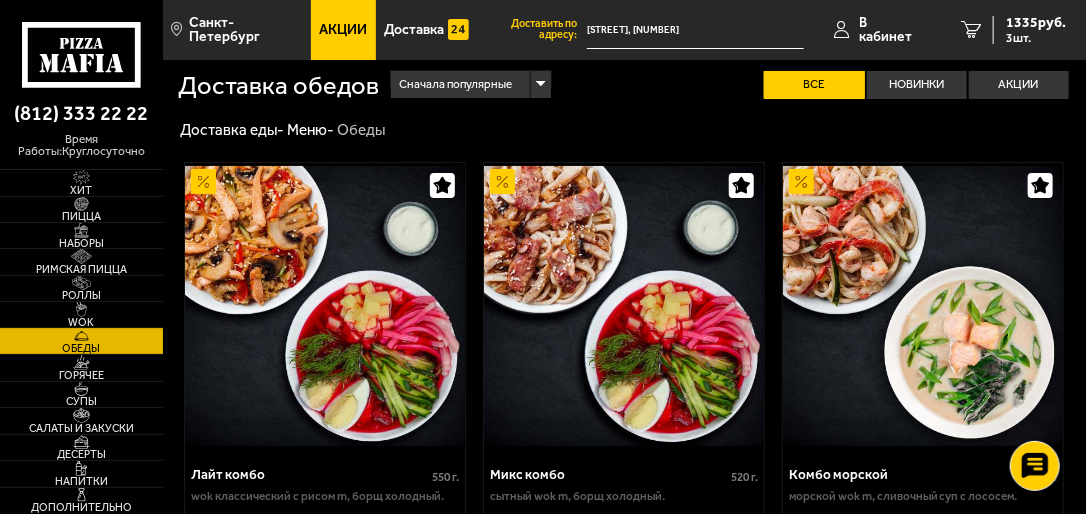 click on "WOK" at bounding box center [81, 322] 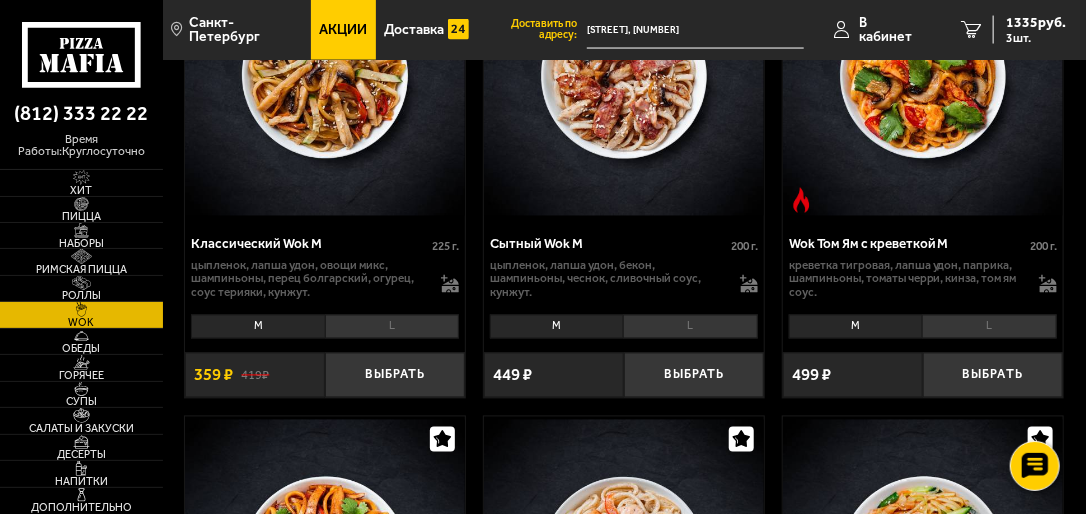 scroll, scrollTop: 1200, scrollLeft: 0, axis: vertical 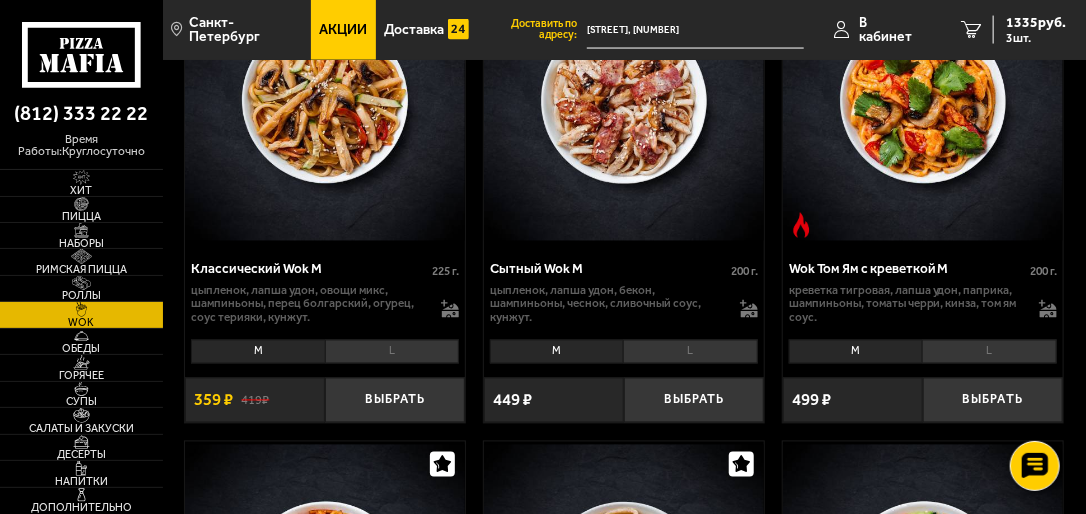 click on "L" at bounding box center [989, 352] 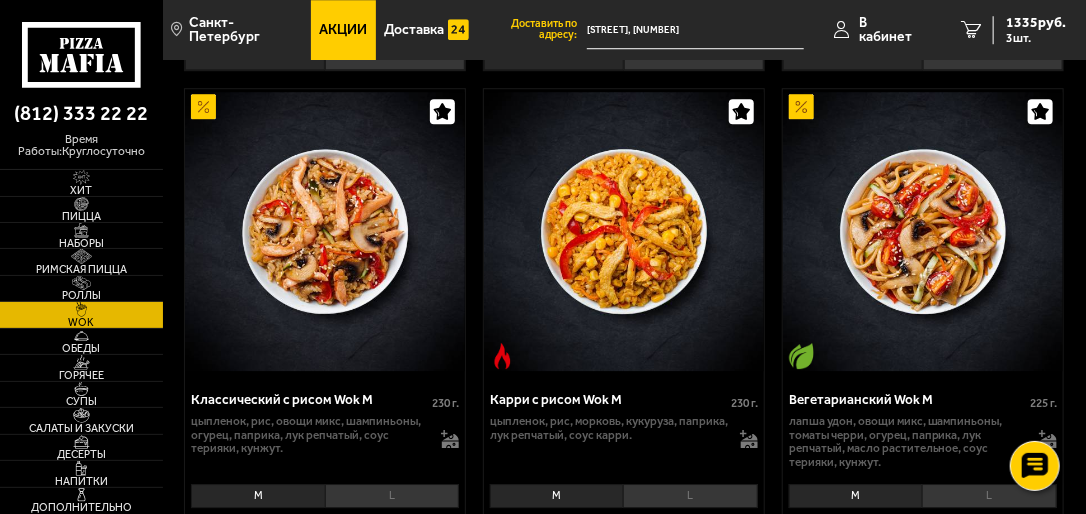 scroll, scrollTop: 2000, scrollLeft: 0, axis: vertical 